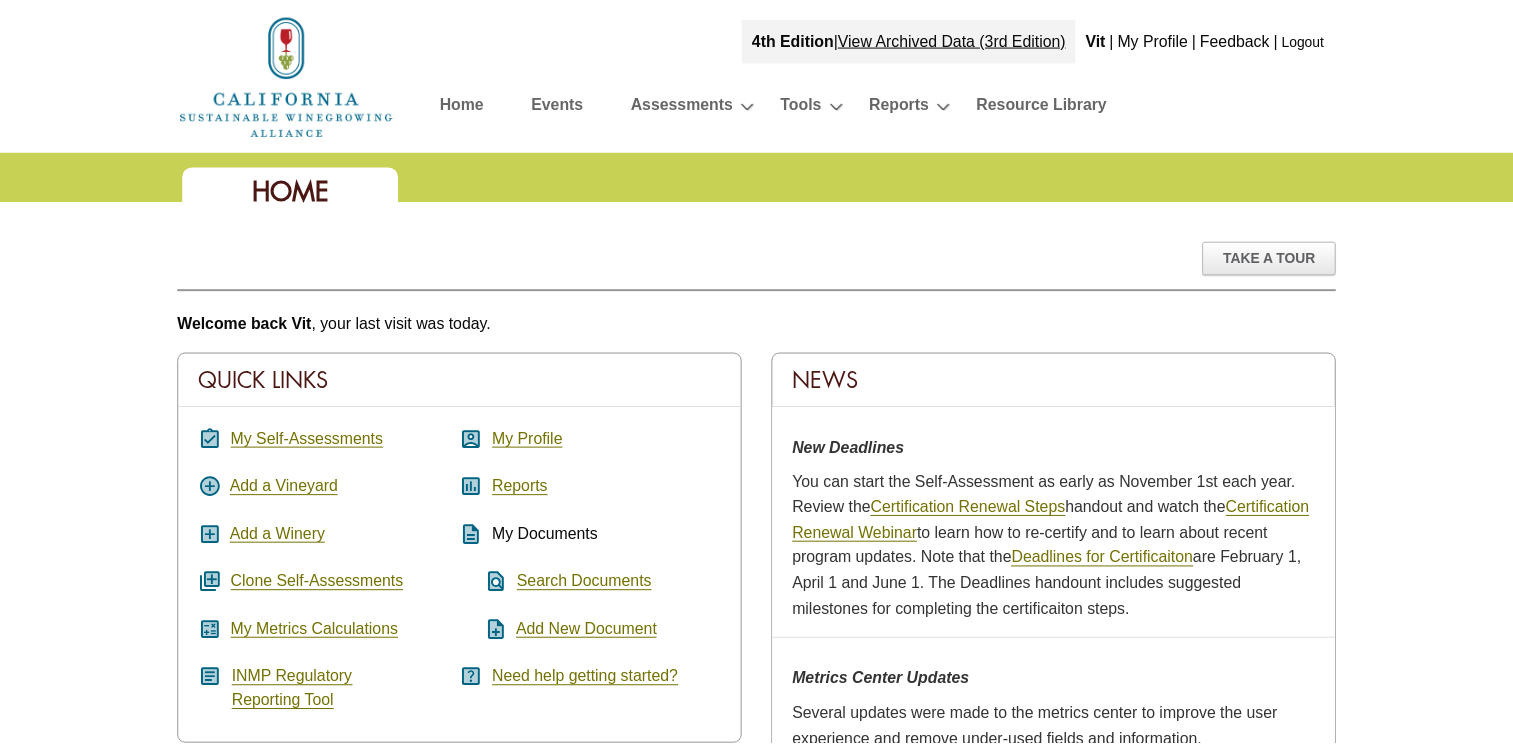 scroll, scrollTop: 0, scrollLeft: 0, axis: both 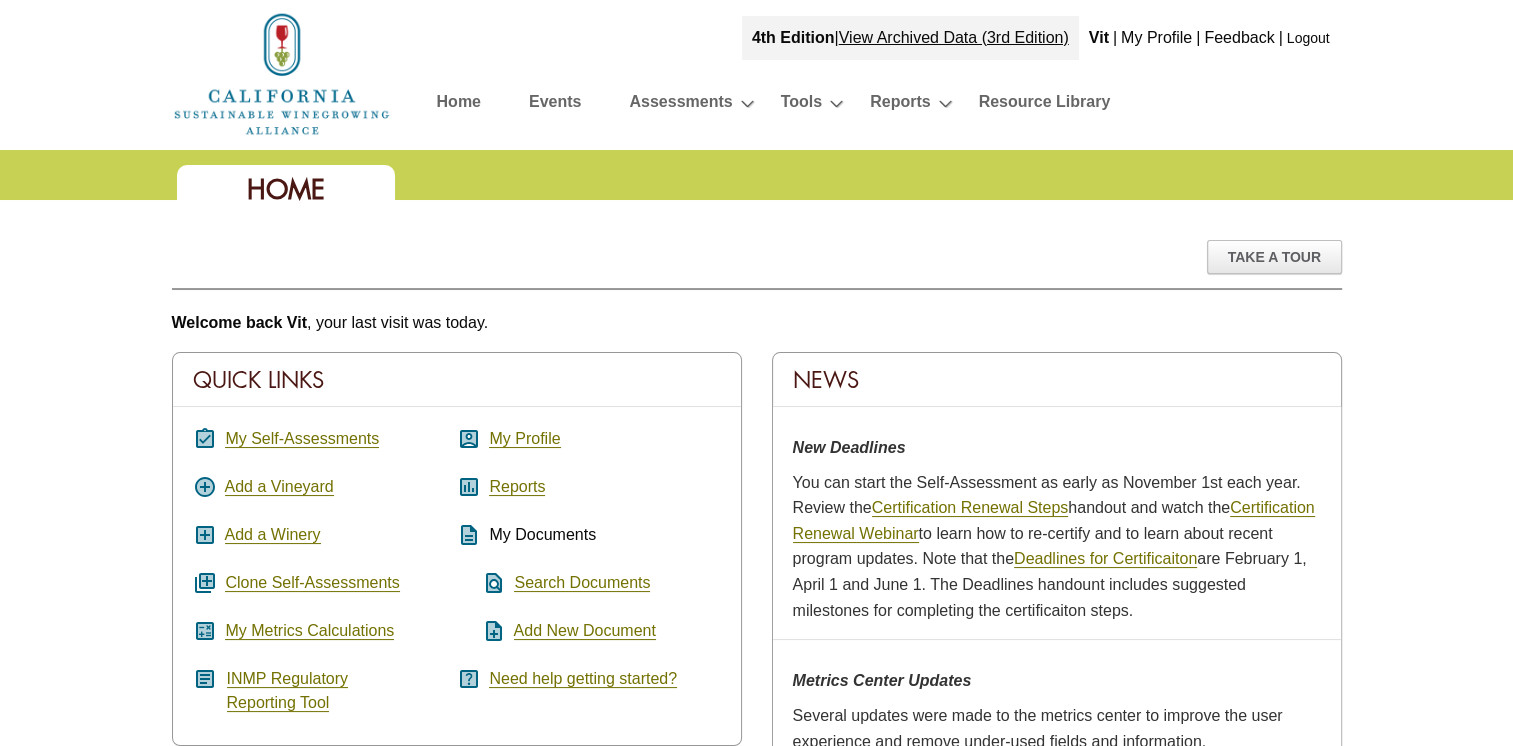 click on "Take A Tour" at bounding box center (757, 265) 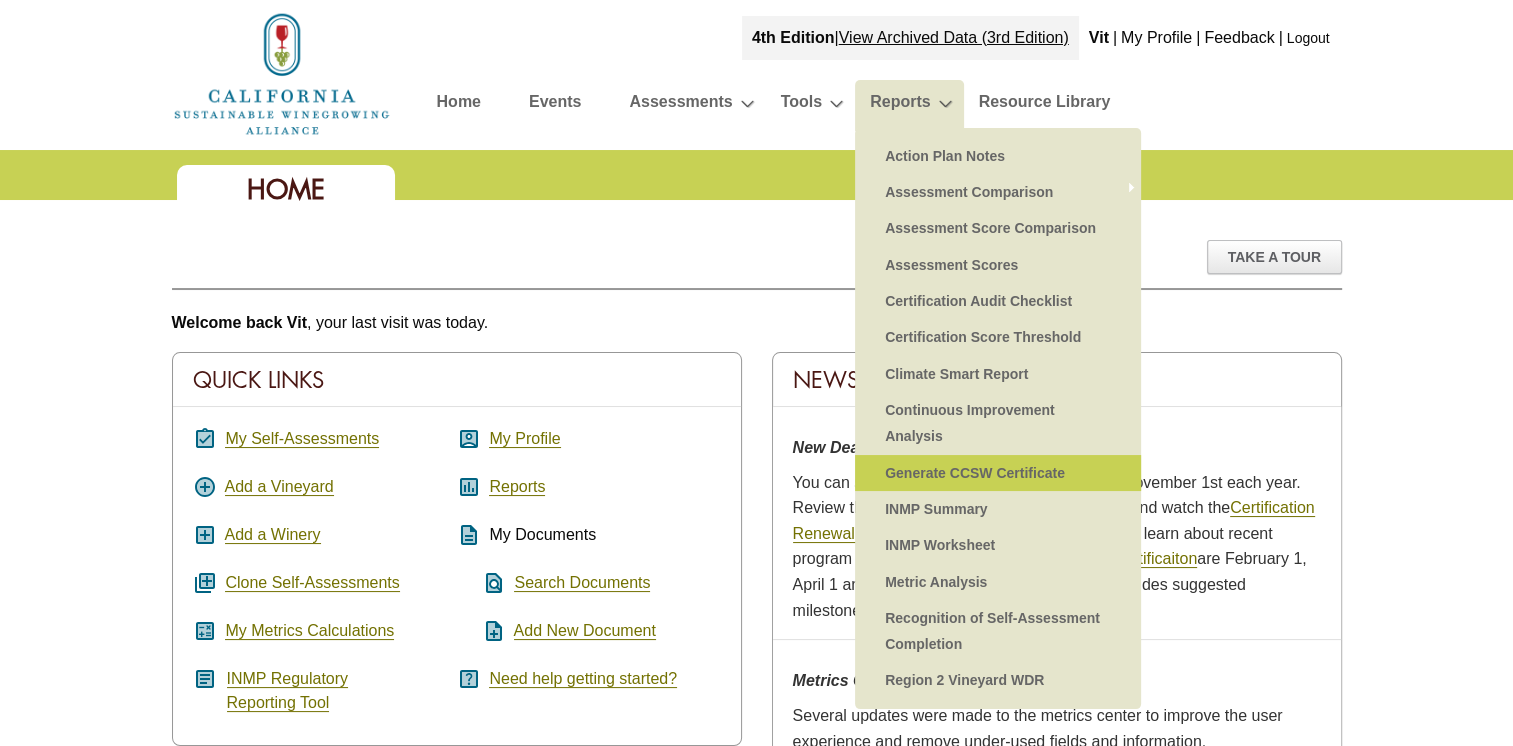 click on "Generate CCSW Certificate" at bounding box center (998, 473) 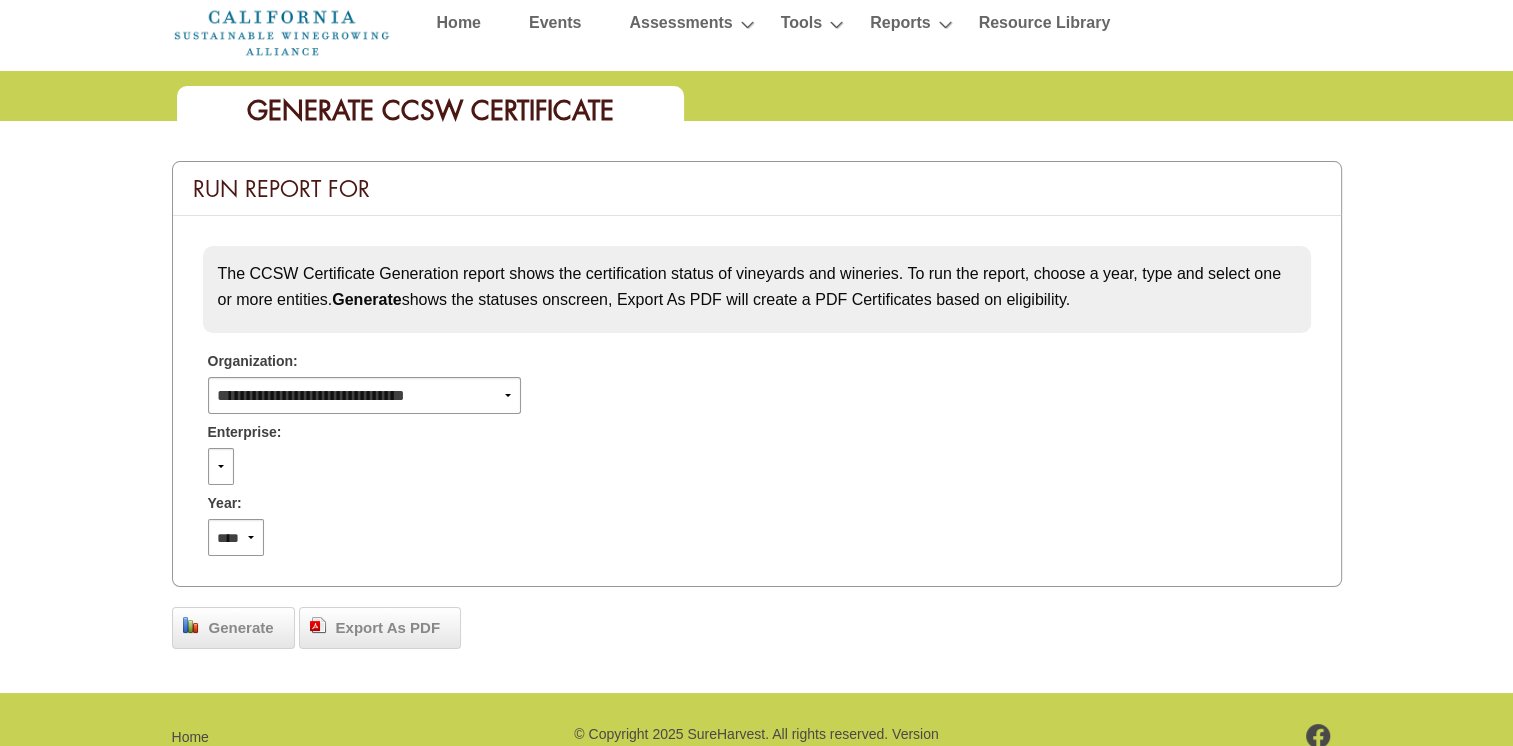 scroll, scrollTop: 189, scrollLeft: 0, axis: vertical 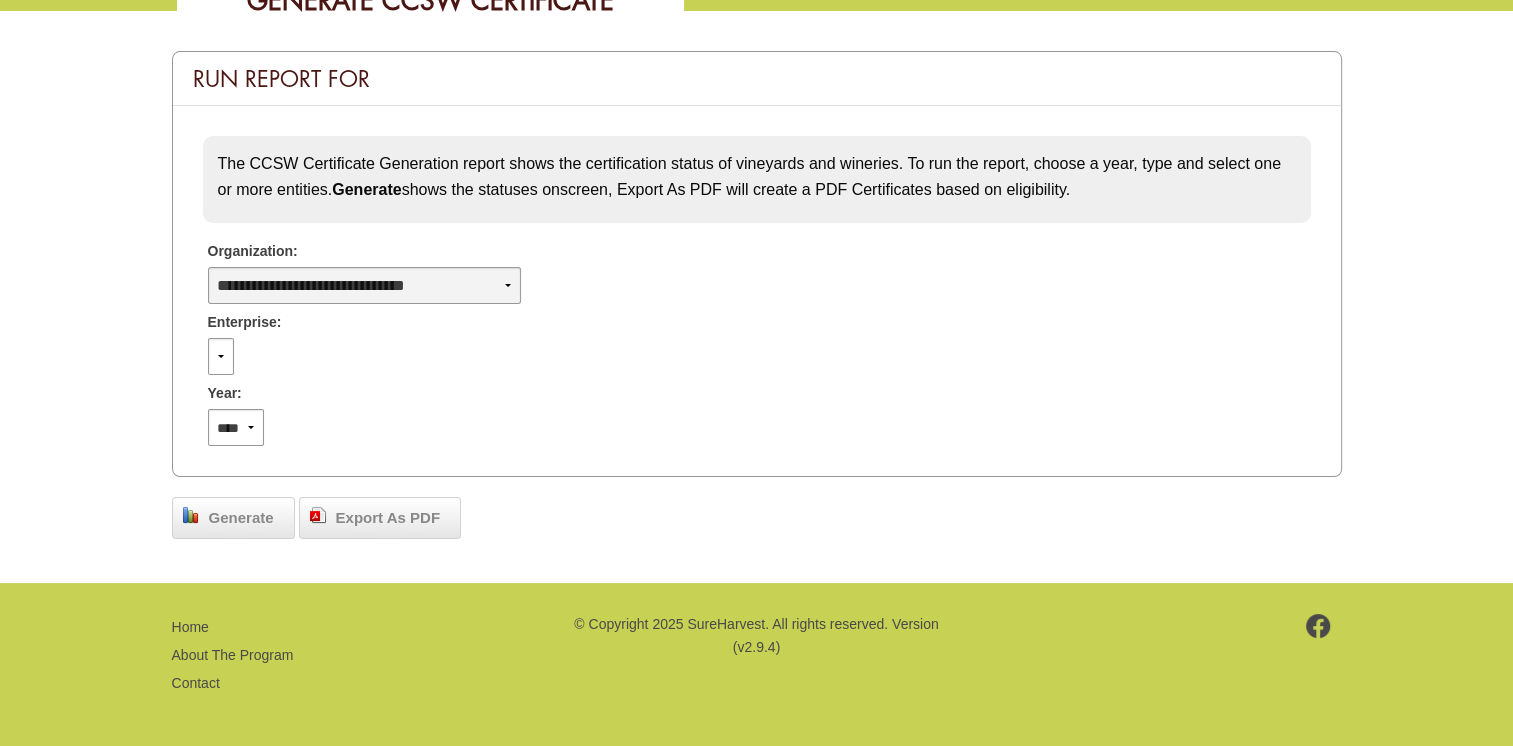 click on "[ORGANIZATION_NAME]
[ORGANIZATION_NAME]
[ORGANIZATION_NAME]
[ORGANIZATION_NAME]
[ORGANIZATION_NAME]" at bounding box center (365, 285) 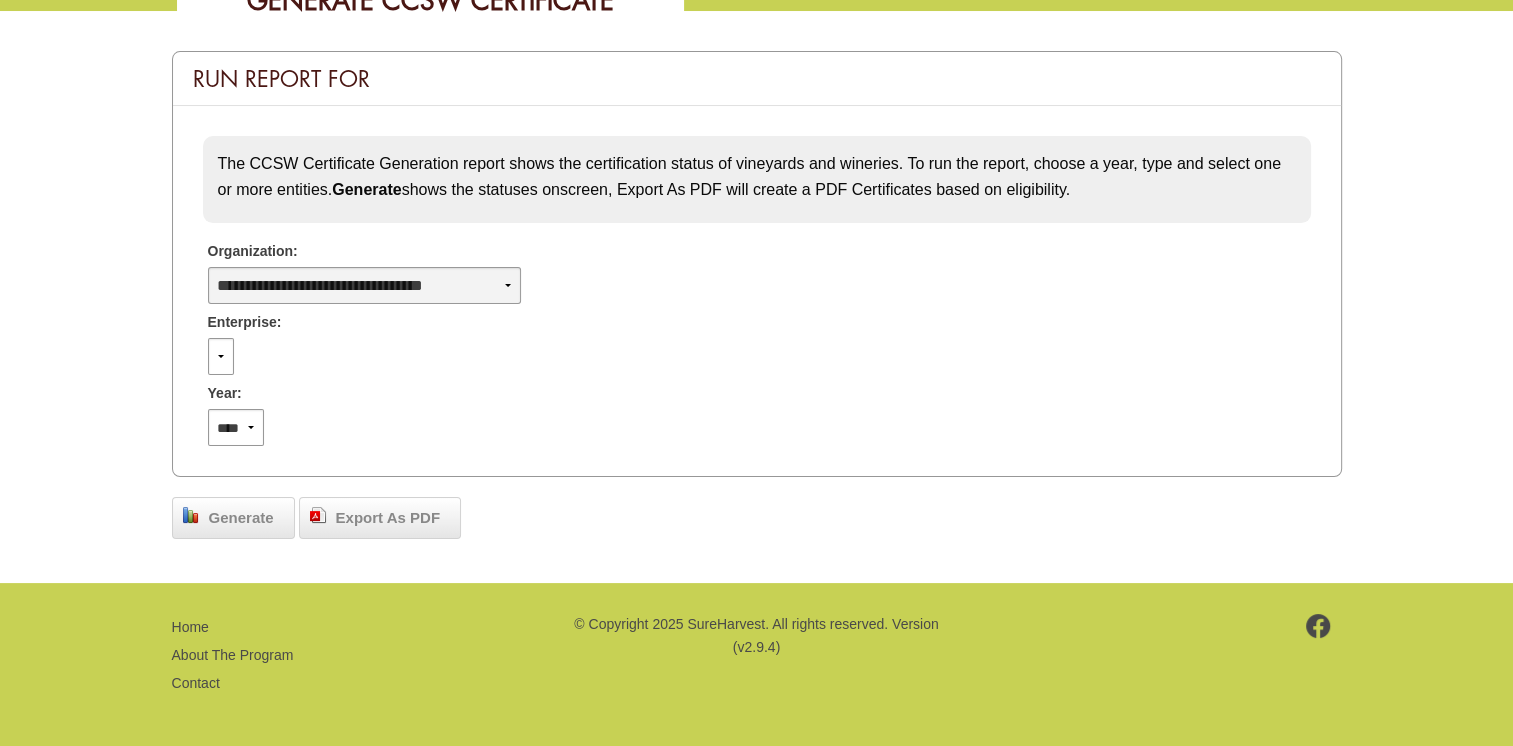 click on "**********" at bounding box center (365, 285) 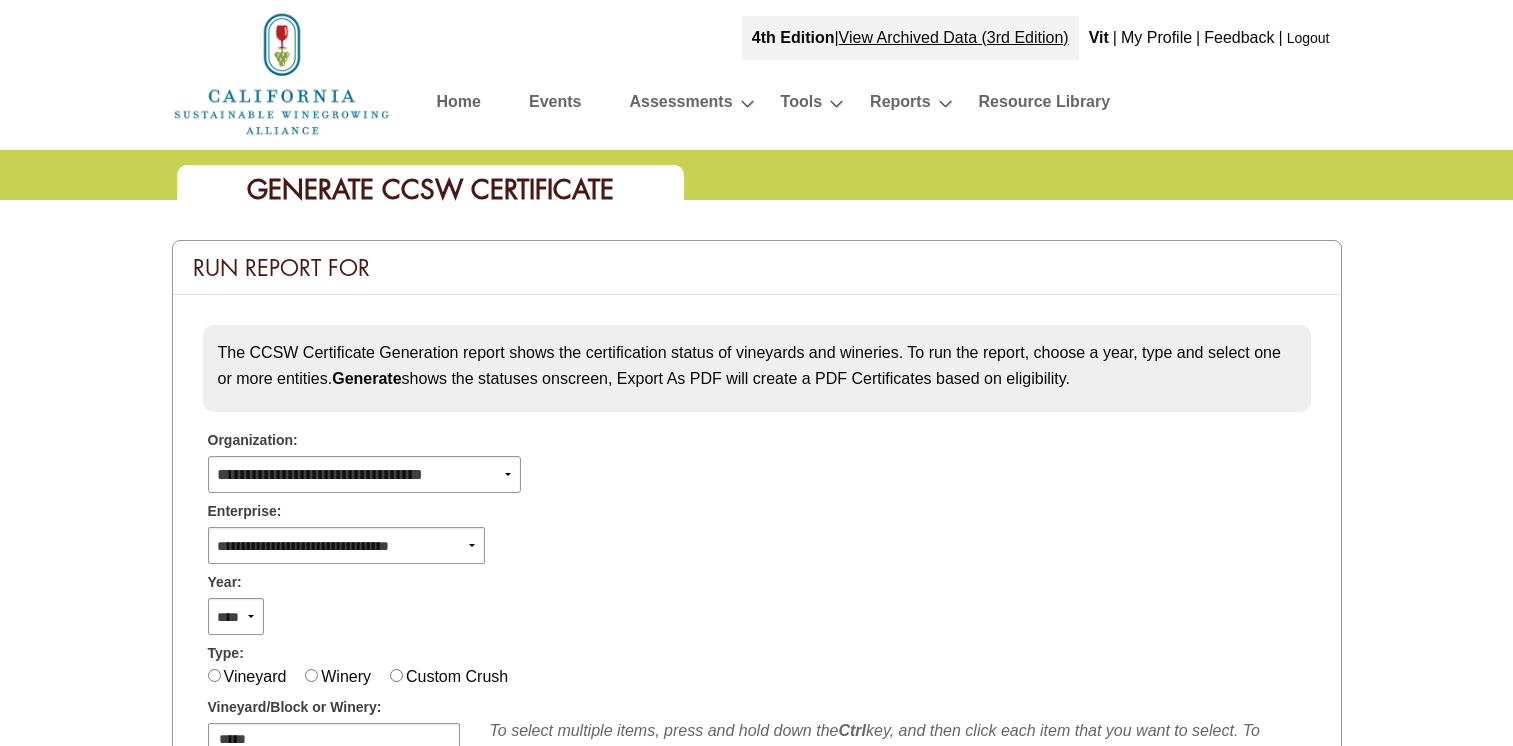 scroll, scrollTop: 189, scrollLeft: 0, axis: vertical 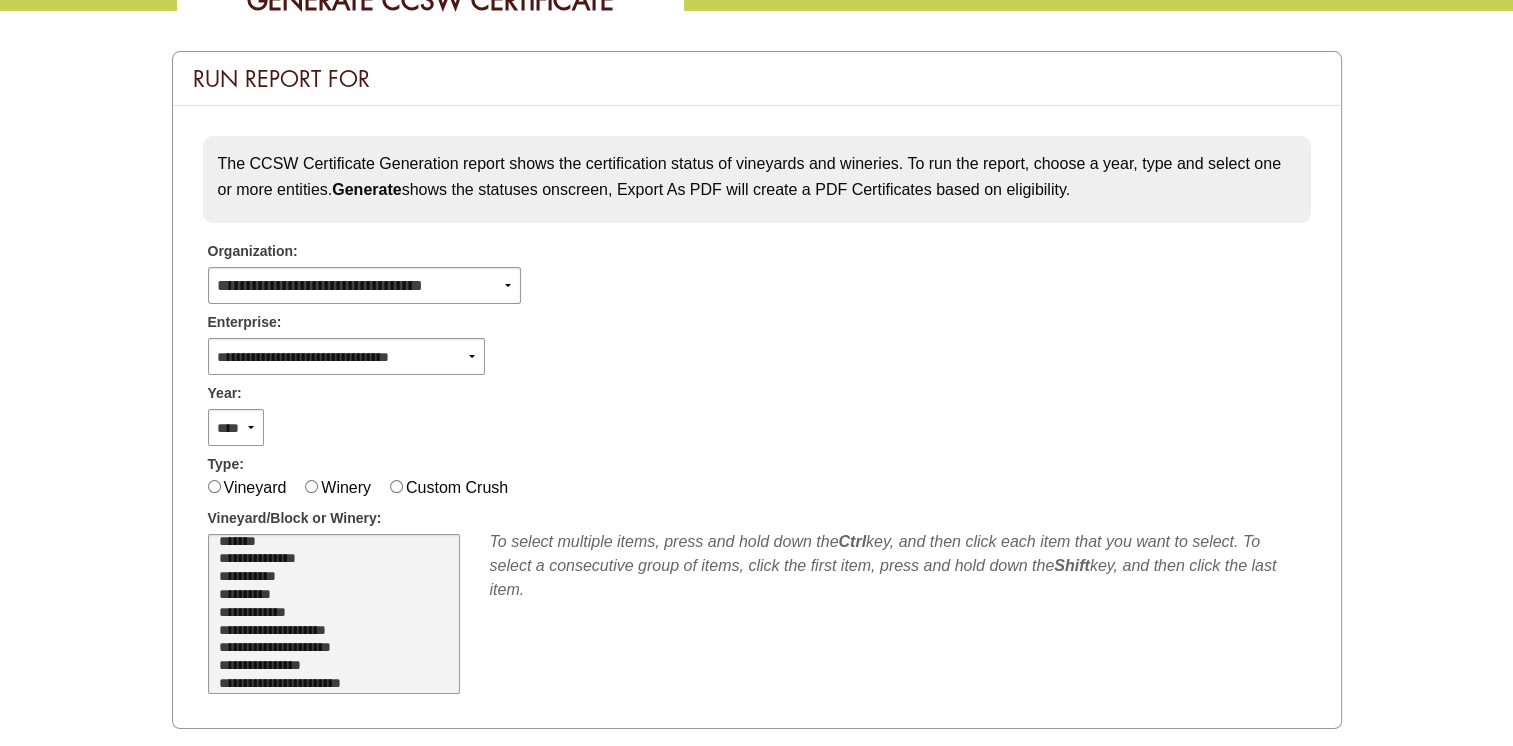 click on "**********" at bounding box center [322, 578] 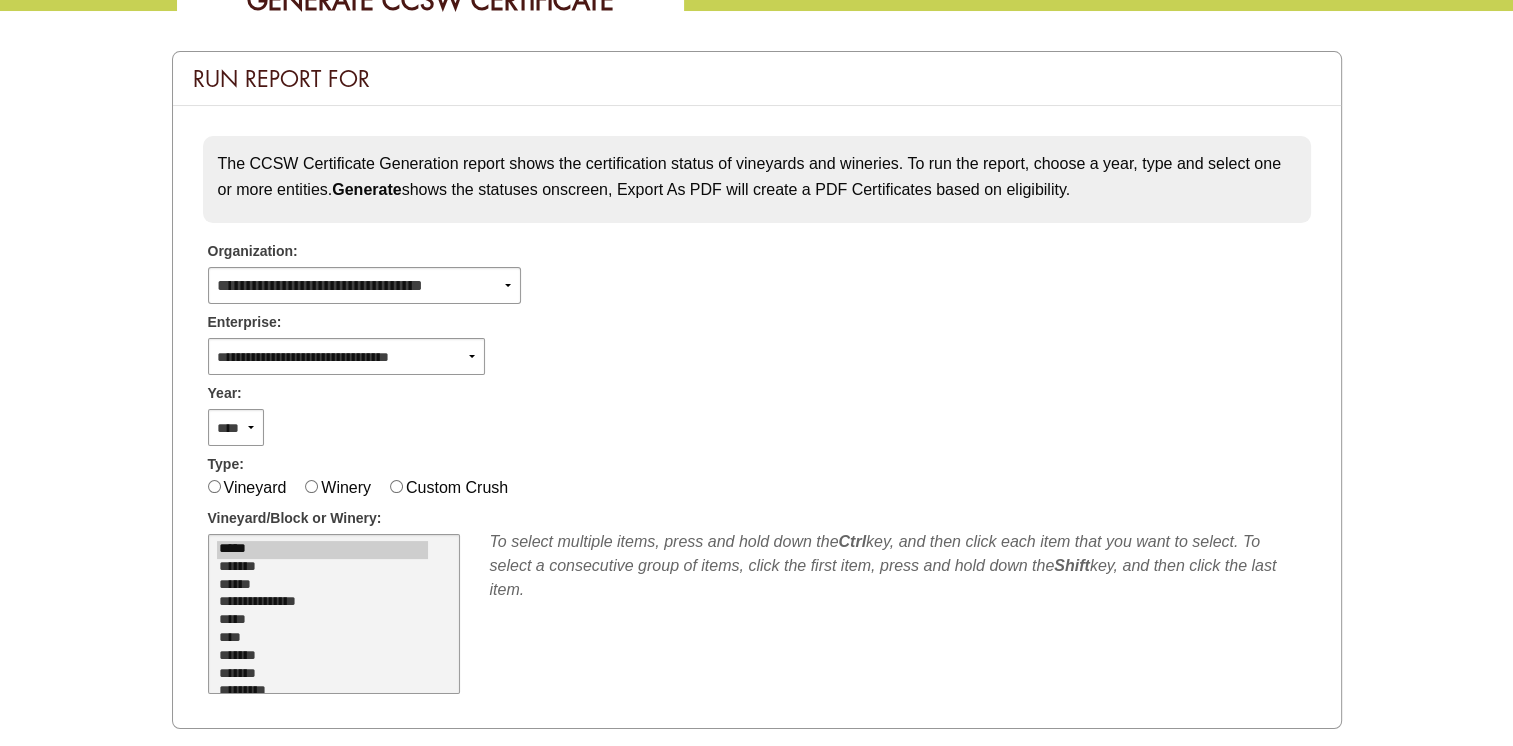 scroll, scrollTop: 0, scrollLeft: 0, axis: both 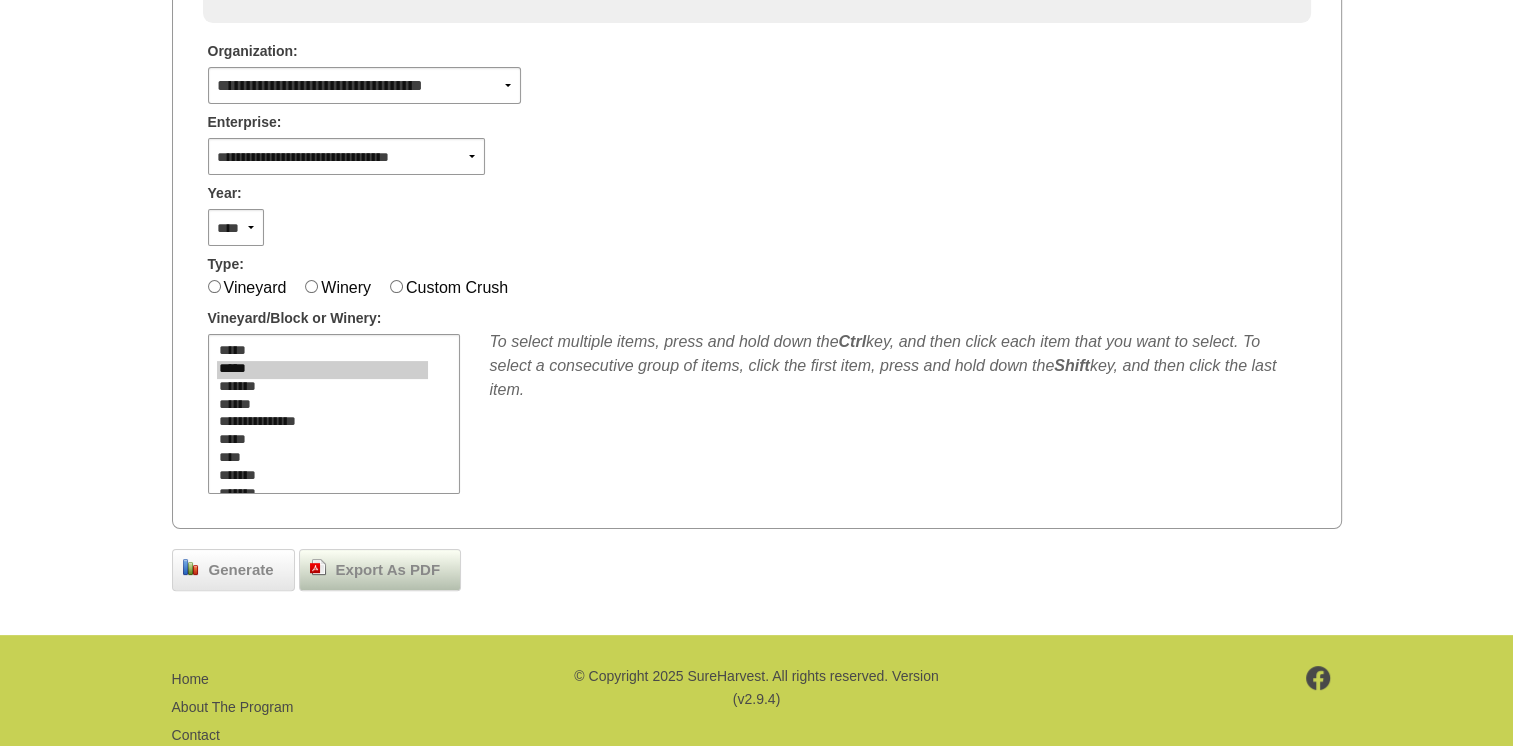 click on "Export As PDF" at bounding box center (380, 570) 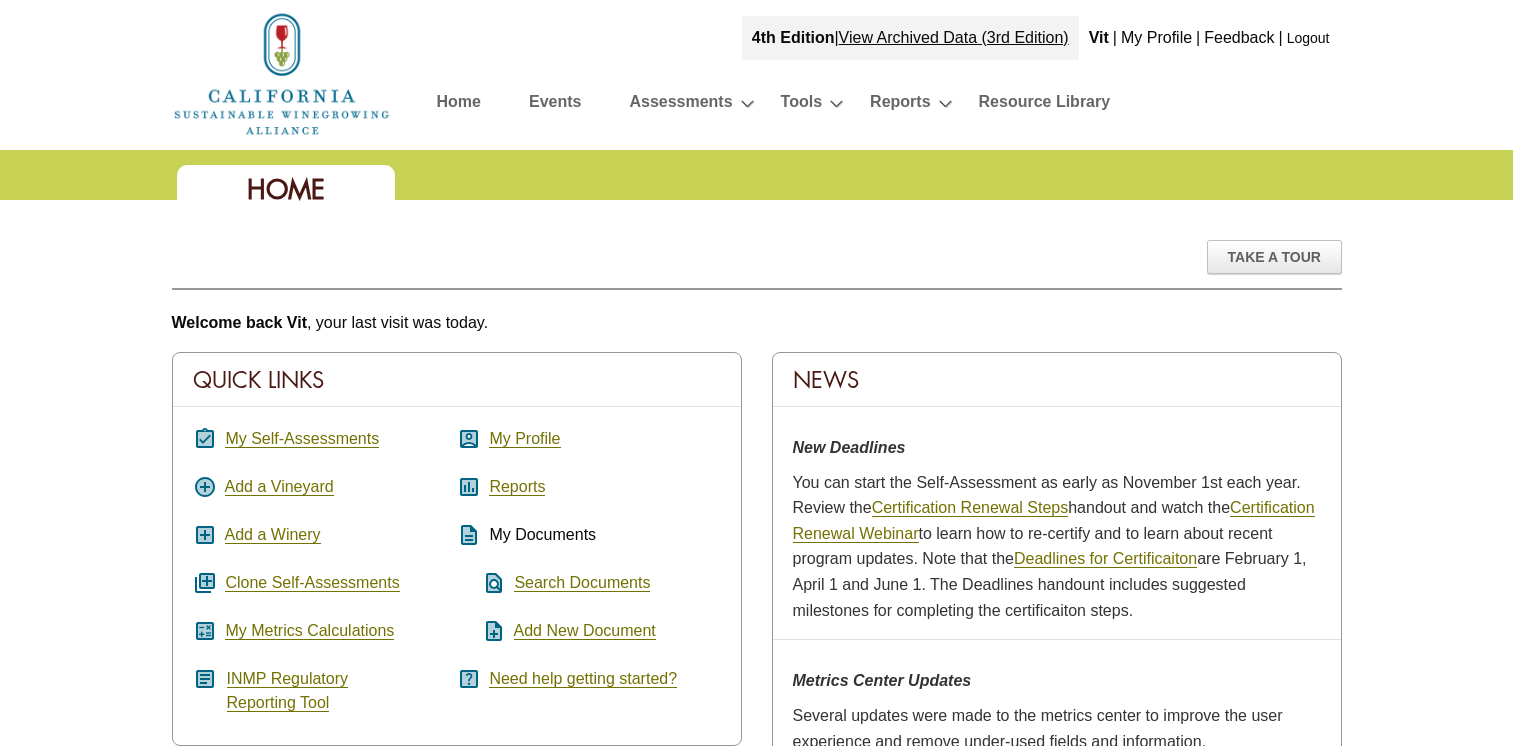 scroll, scrollTop: 0, scrollLeft: 0, axis: both 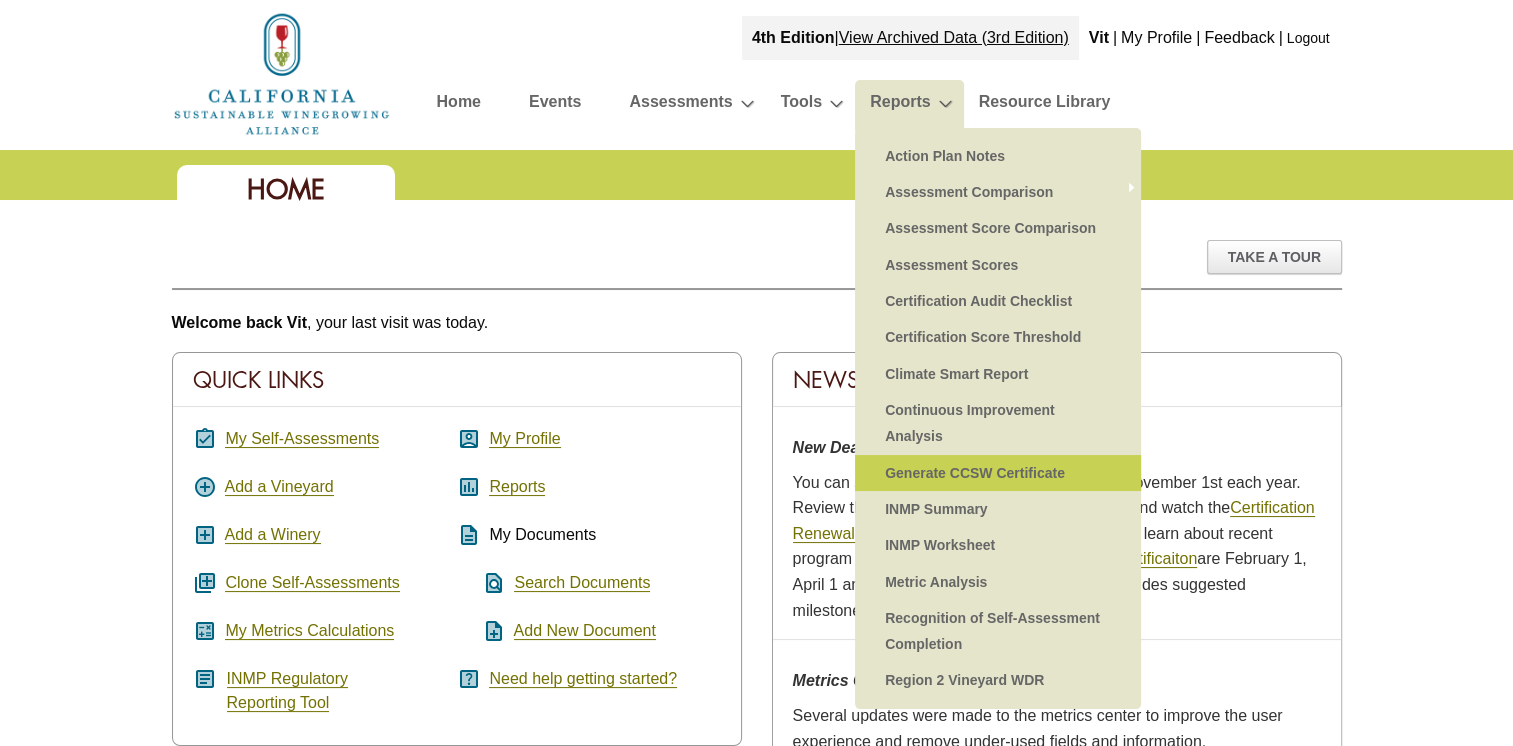 click on "Generate CCSW Certificate" at bounding box center [998, 473] 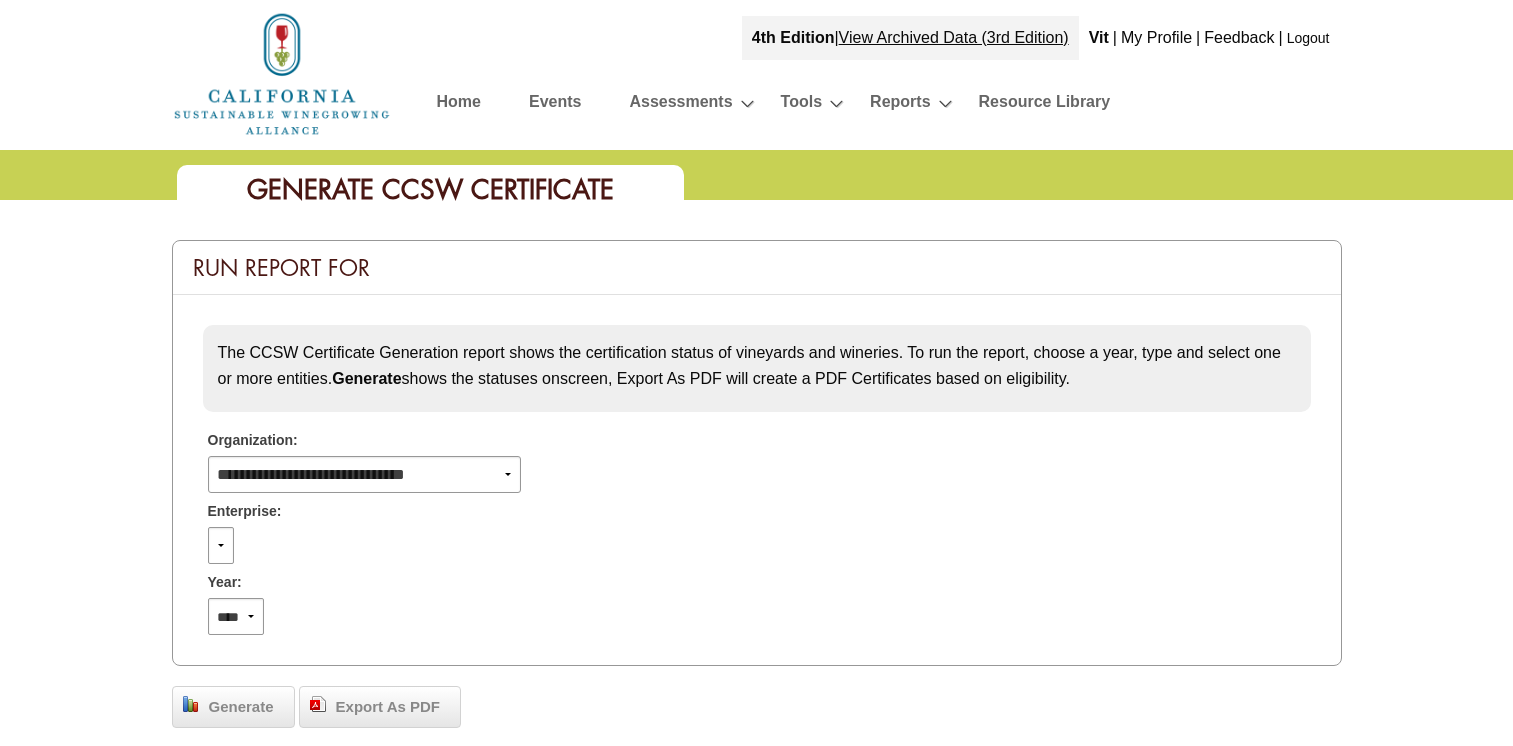 scroll, scrollTop: 0, scrollLeft: 0, axis: both 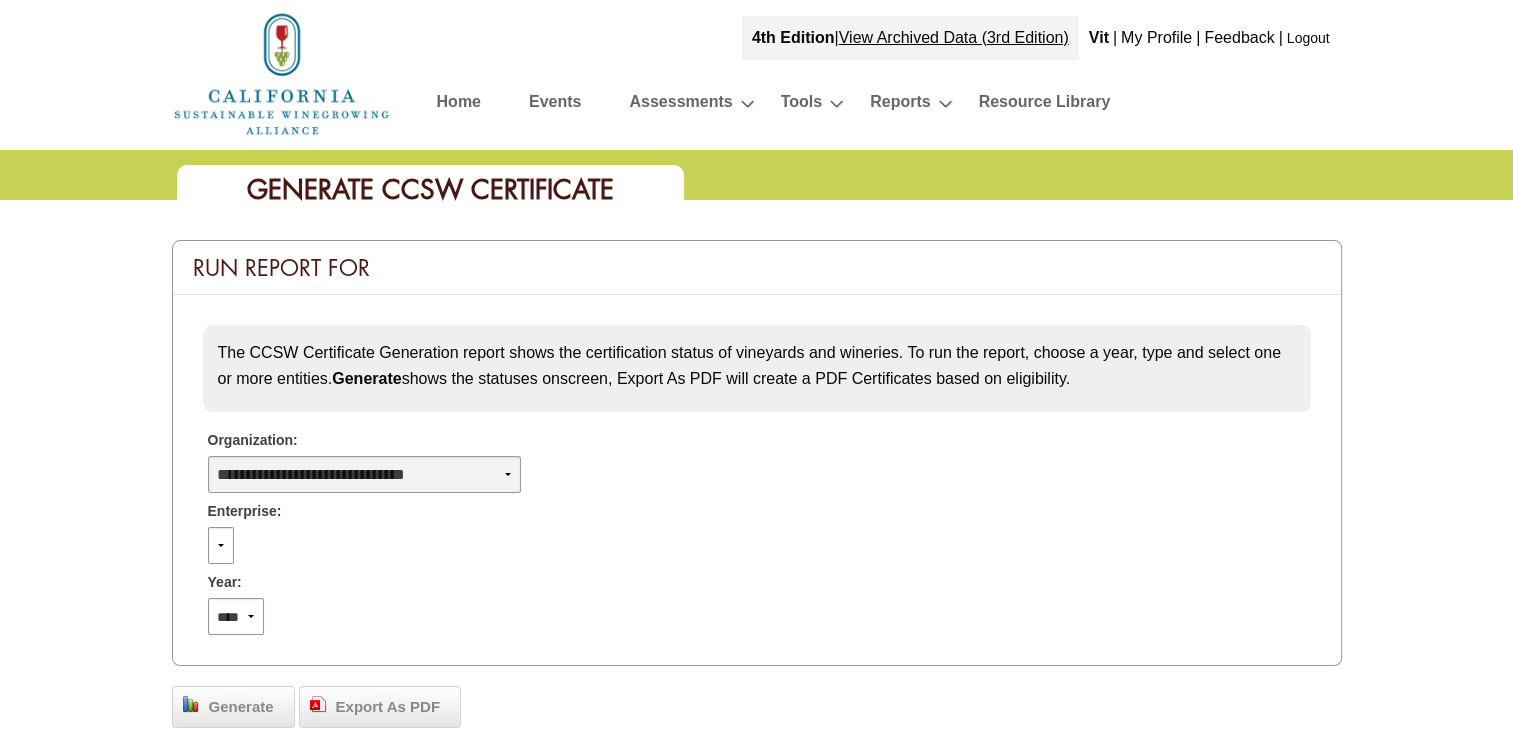 click on "**********" at bounding box center (365, 474) 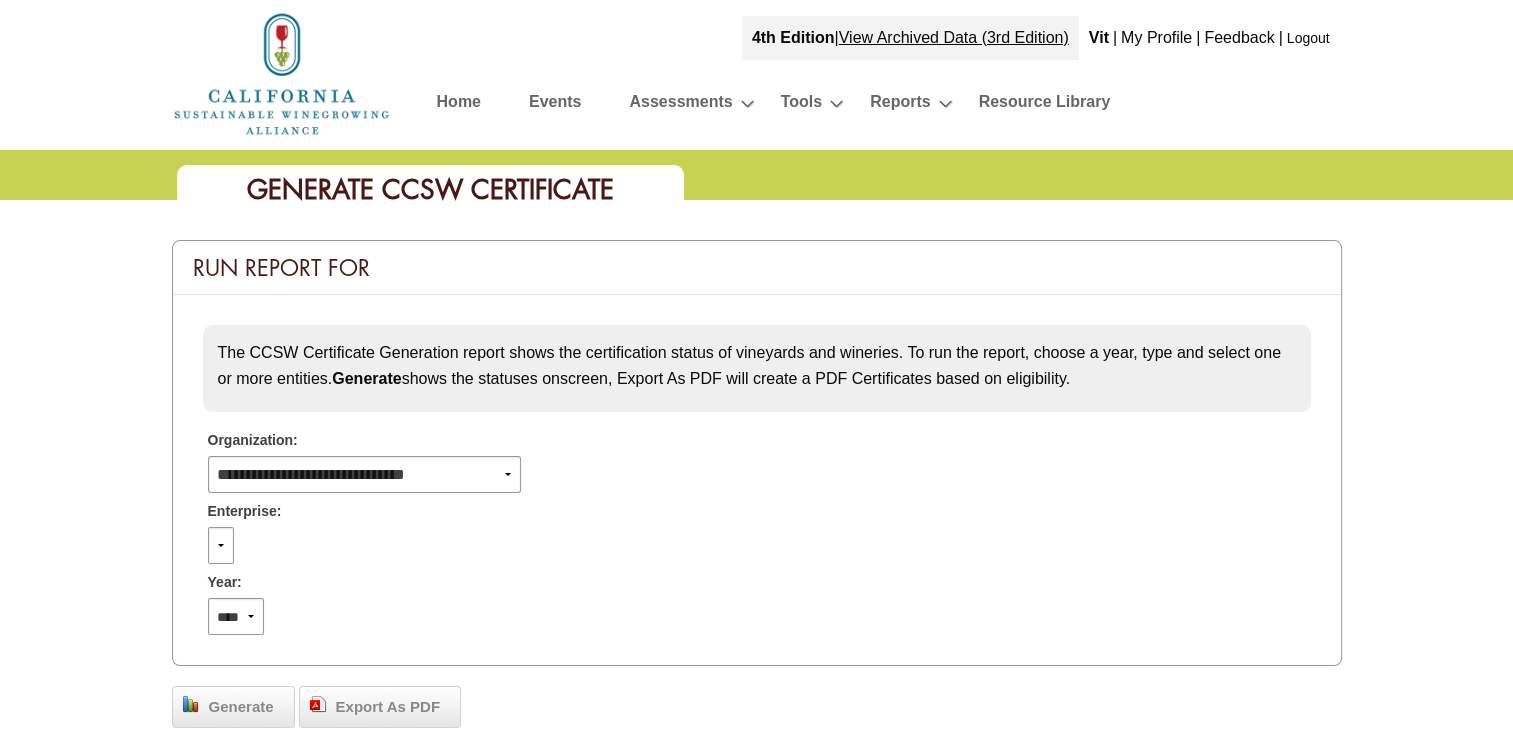 select on "***" 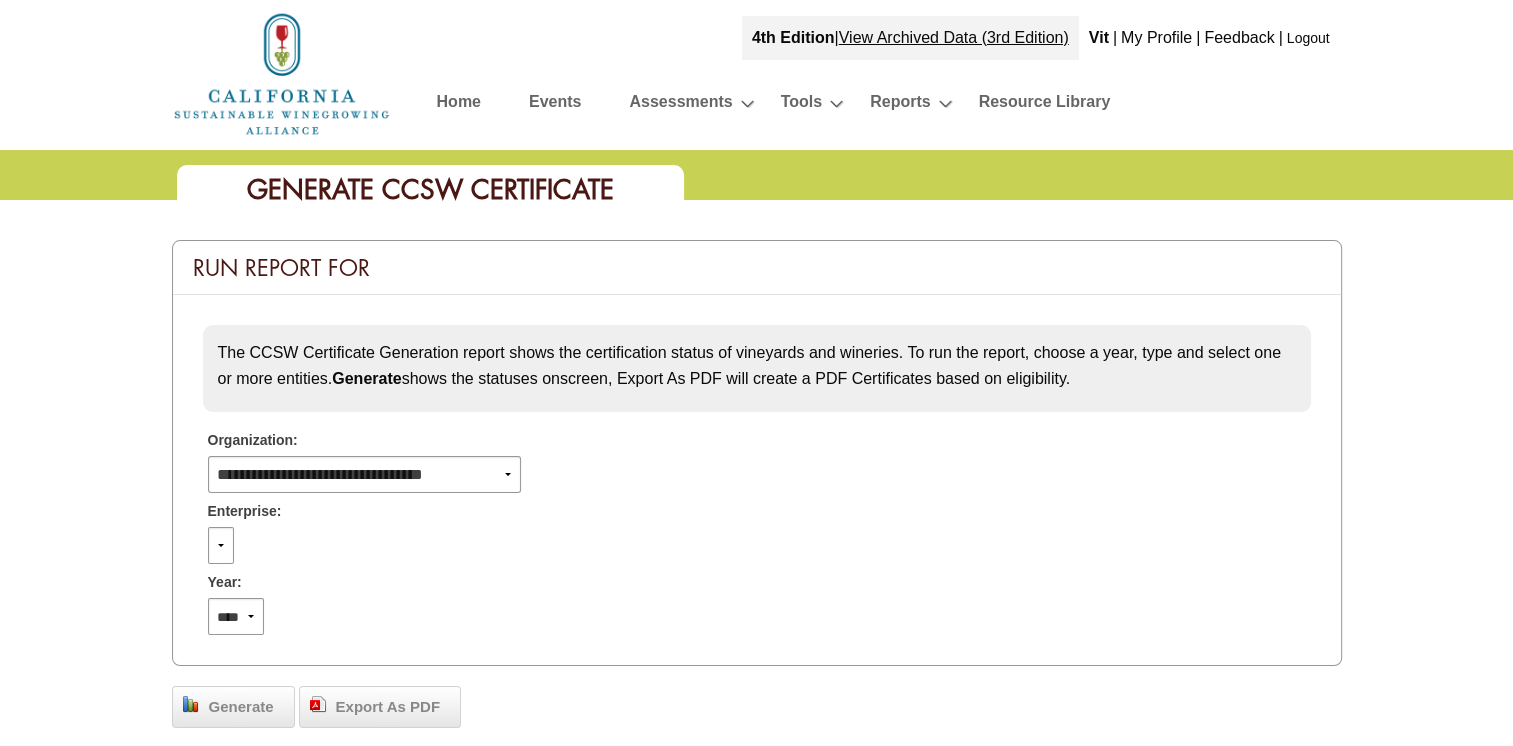 click on "**********" at bounding box center [365, 474] 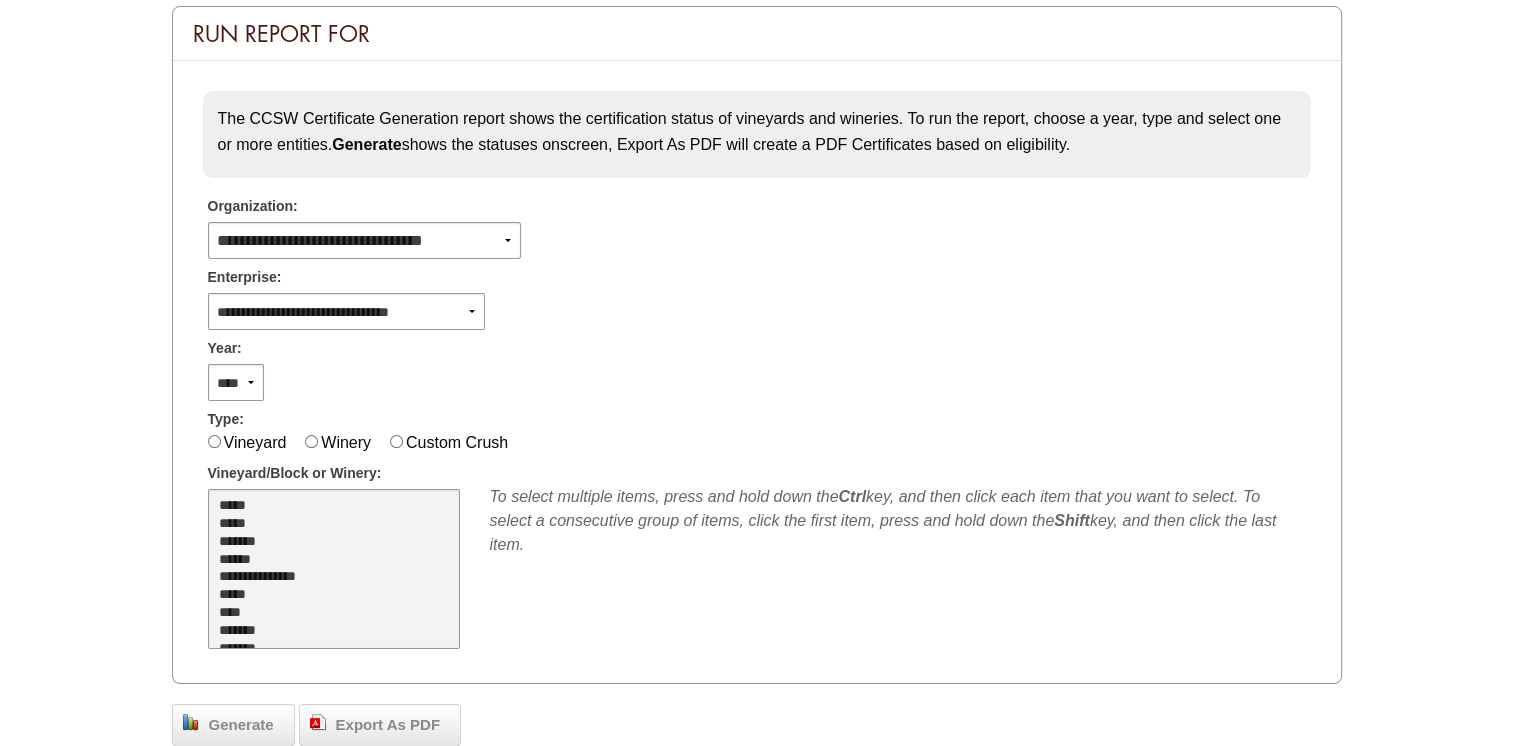 scroll, scrollTop: 300, scrollLeft: 0, axis: vertical 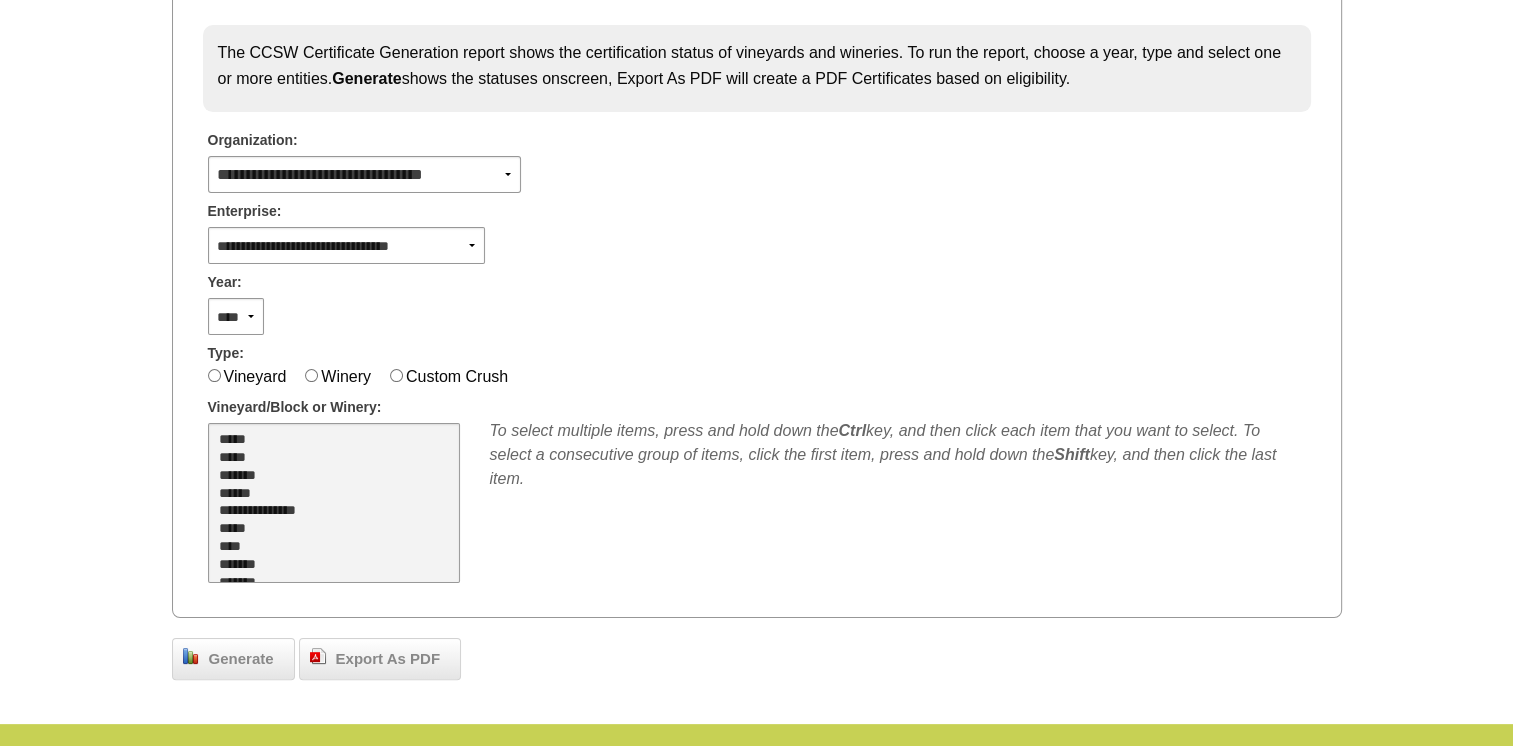 click on "*******" at bounding box center (322, 477) 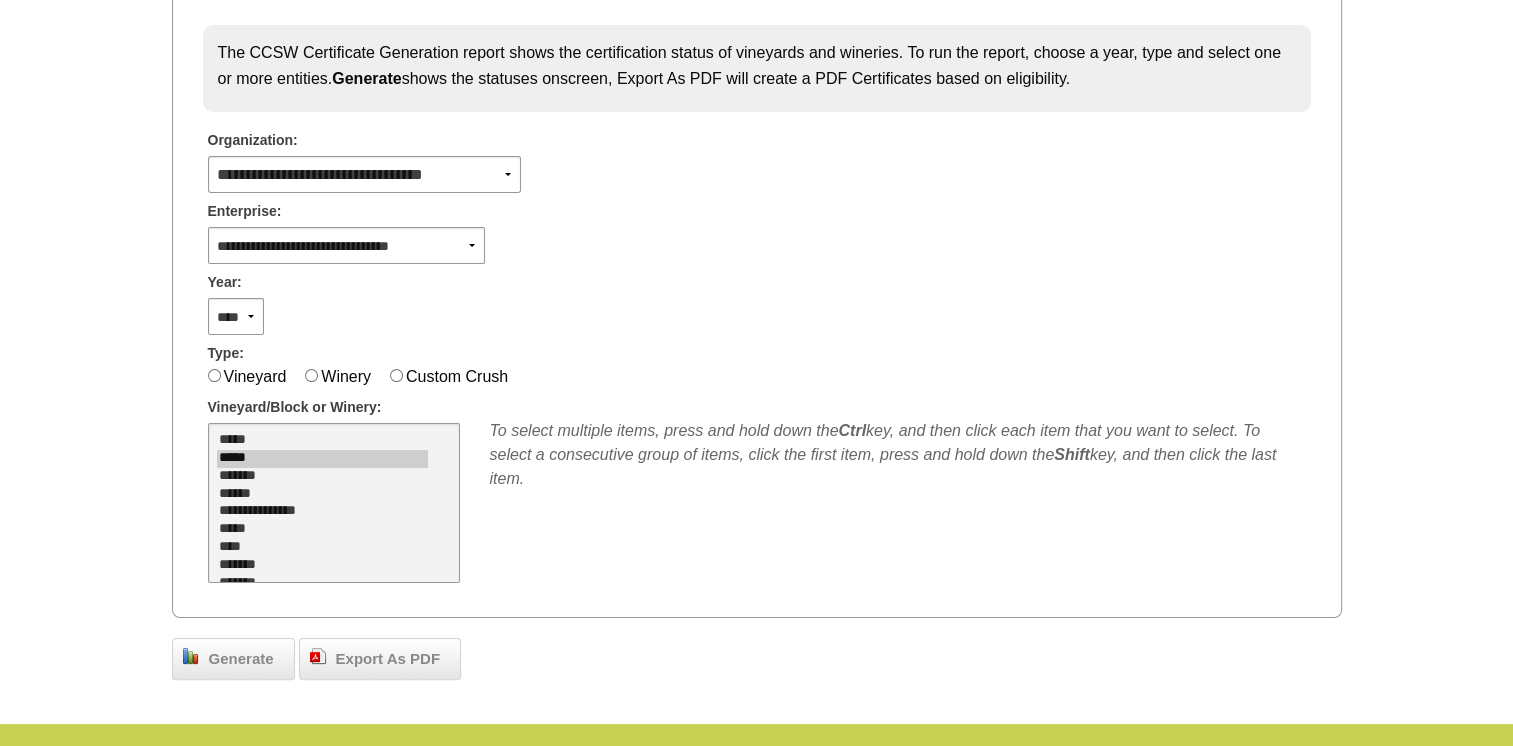 select on "****" 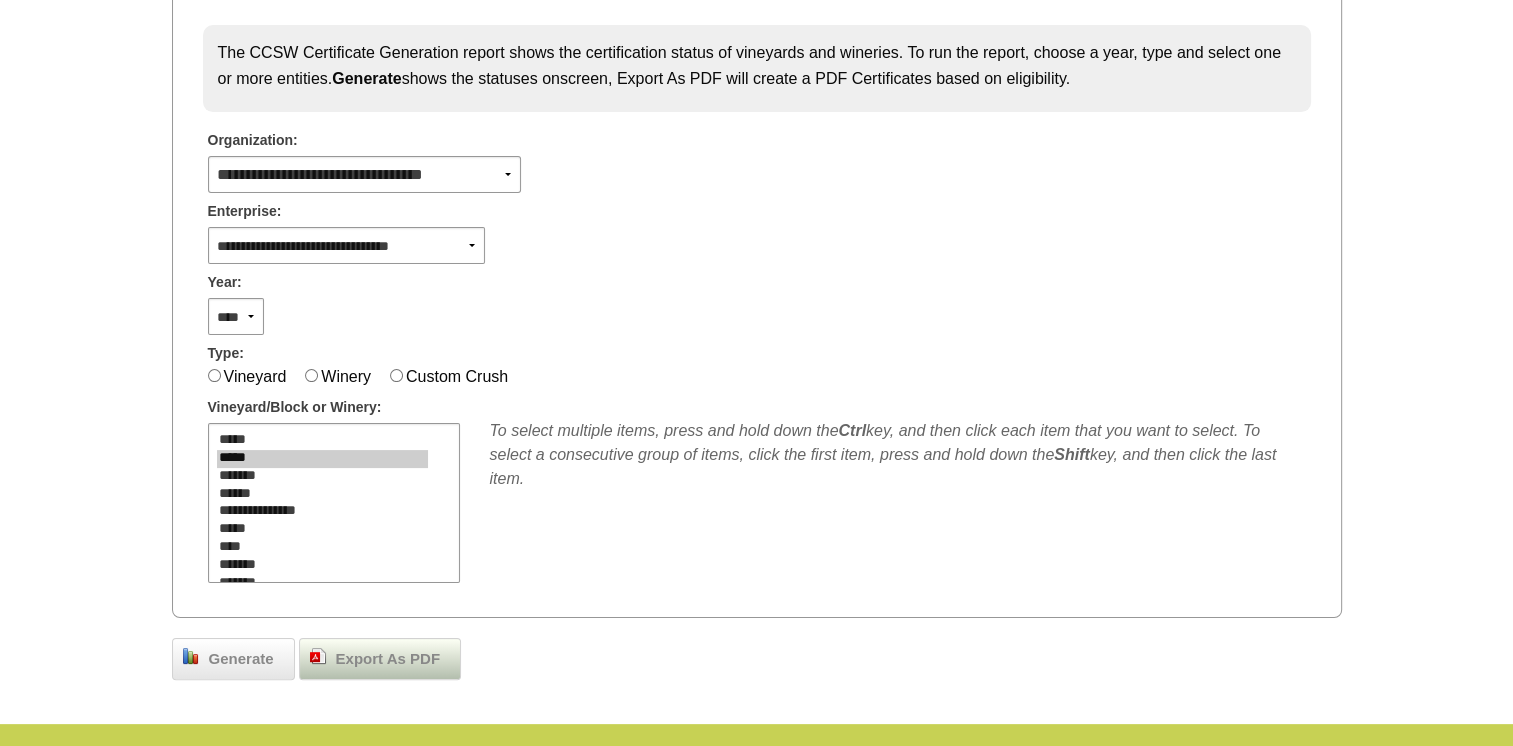 click on "Export As PDF" at bounding box center [388, 659] 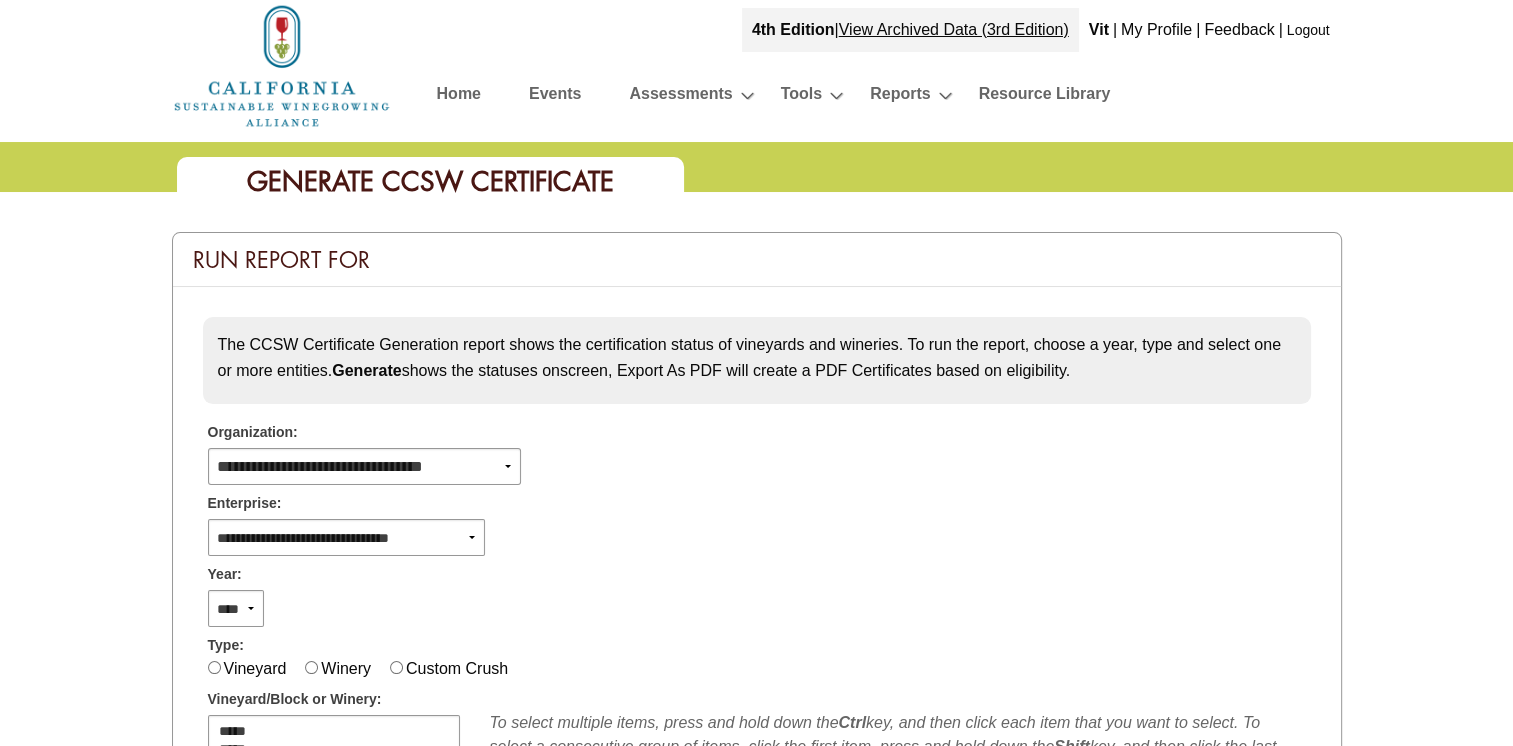 scroll, scrollTop: 0, scrollLeft: 0, axis: both 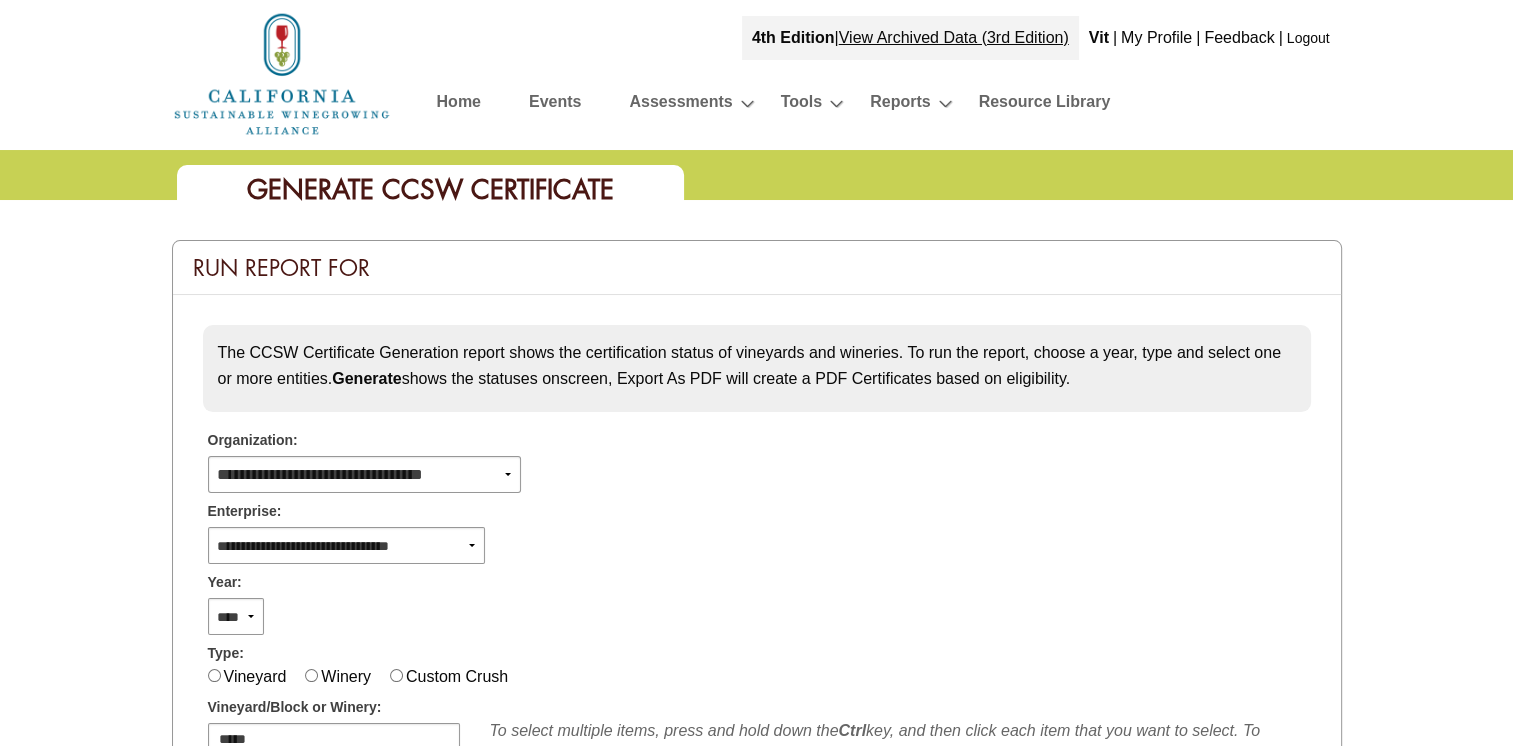 click on "Enterprise:" at bounding box center [757, 508] 